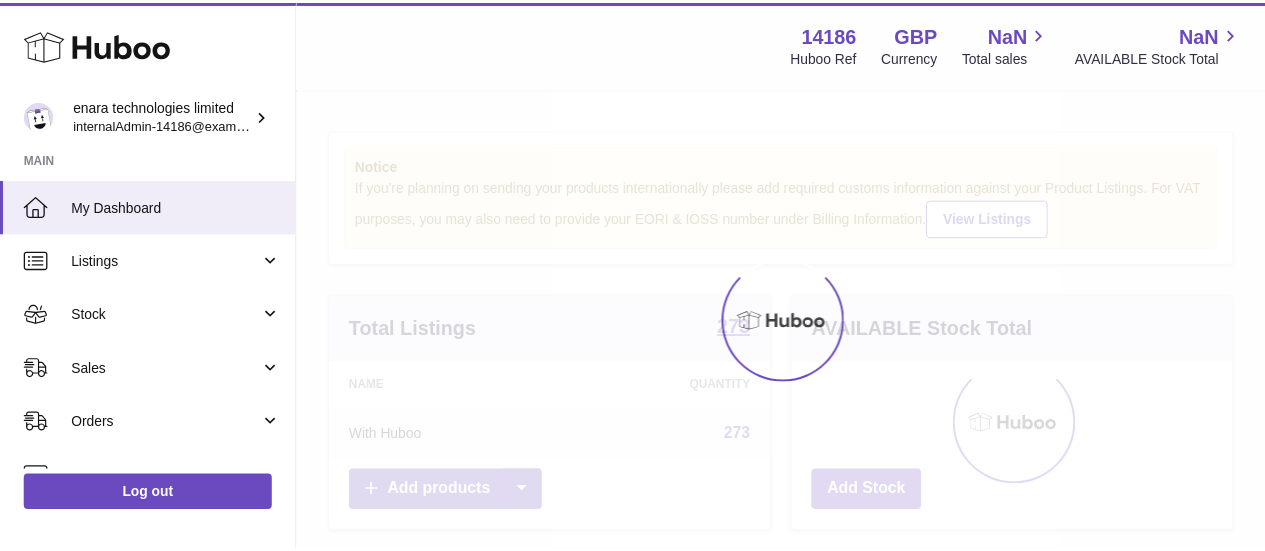 scroll, scrollTop: 0, scrollLeft: 0, axis: both 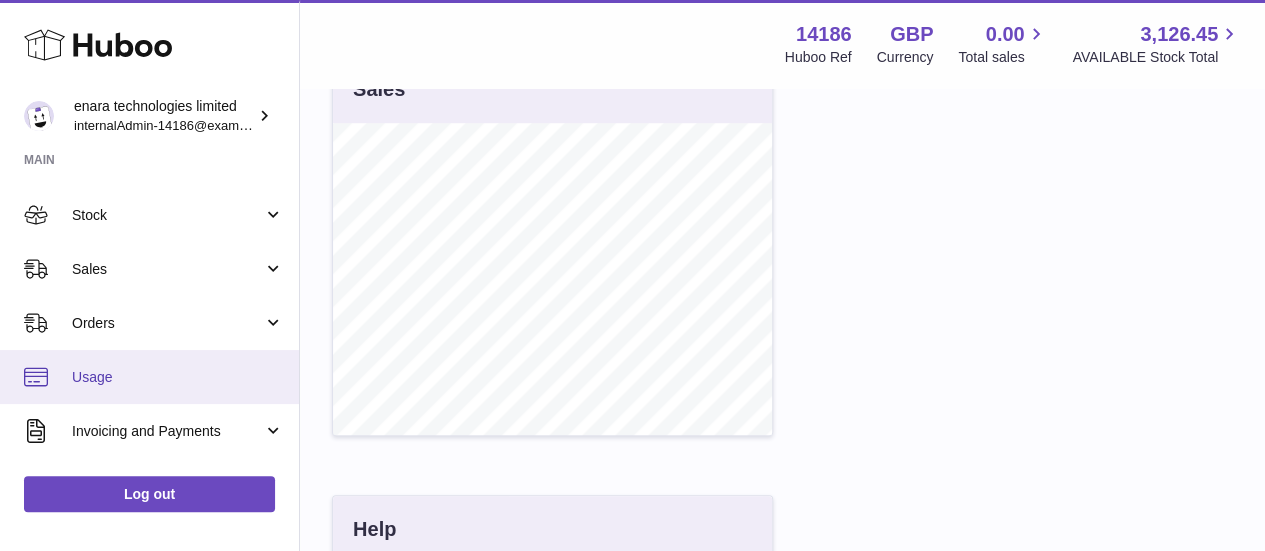 click on "Usage" at bounding box center [178, 377] 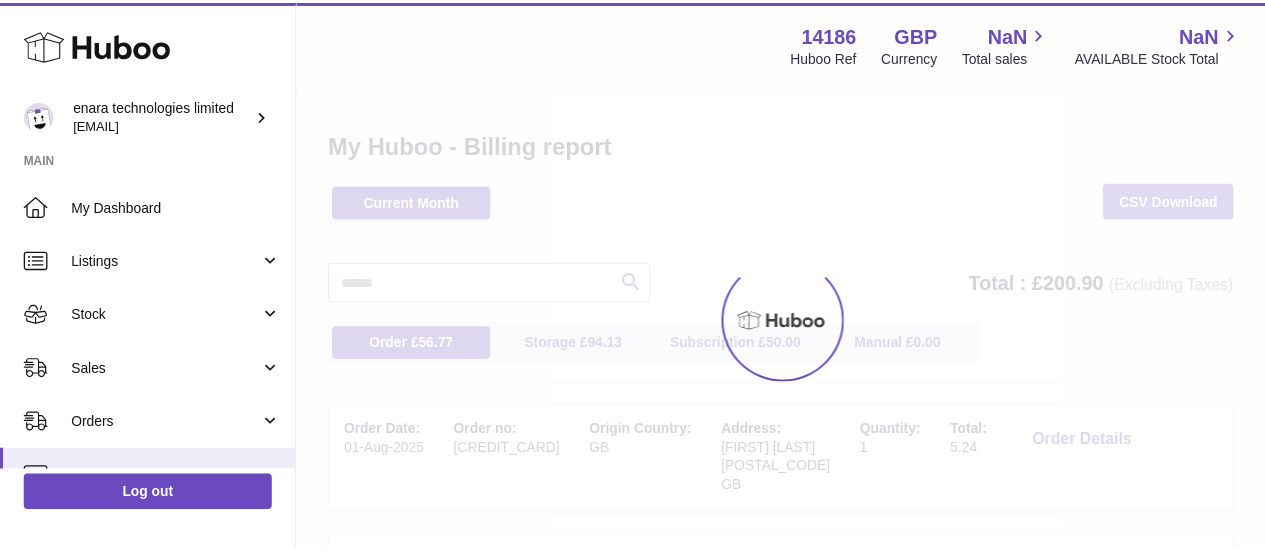 scroll, scrollTop: 0, scrollLeft: 0, axis: both 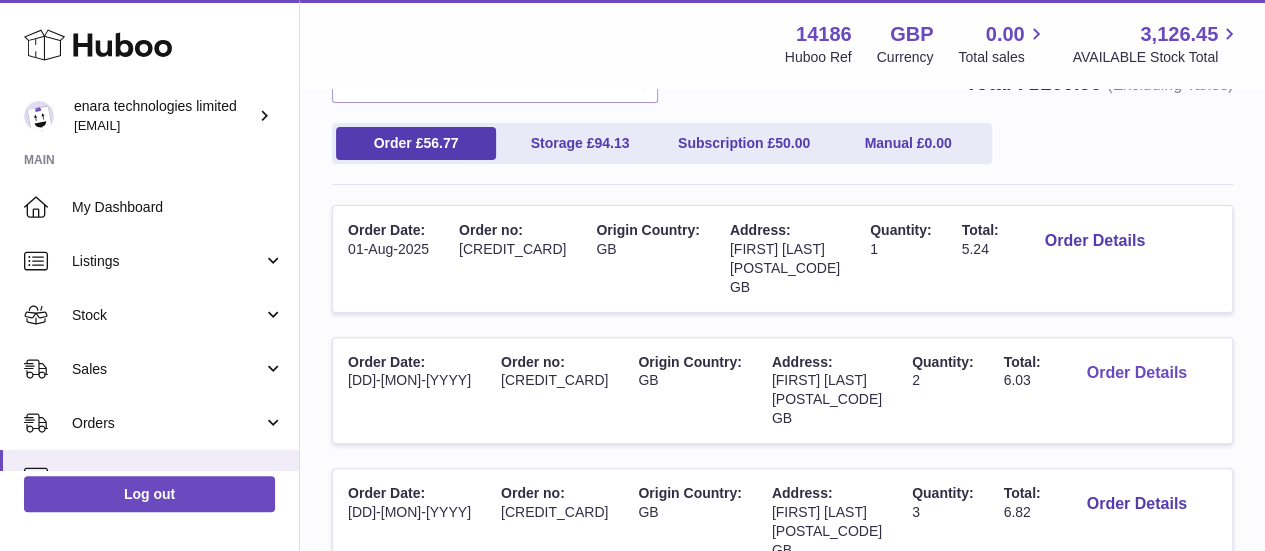 click on "Order Details" at bounding box center (1136, 373) 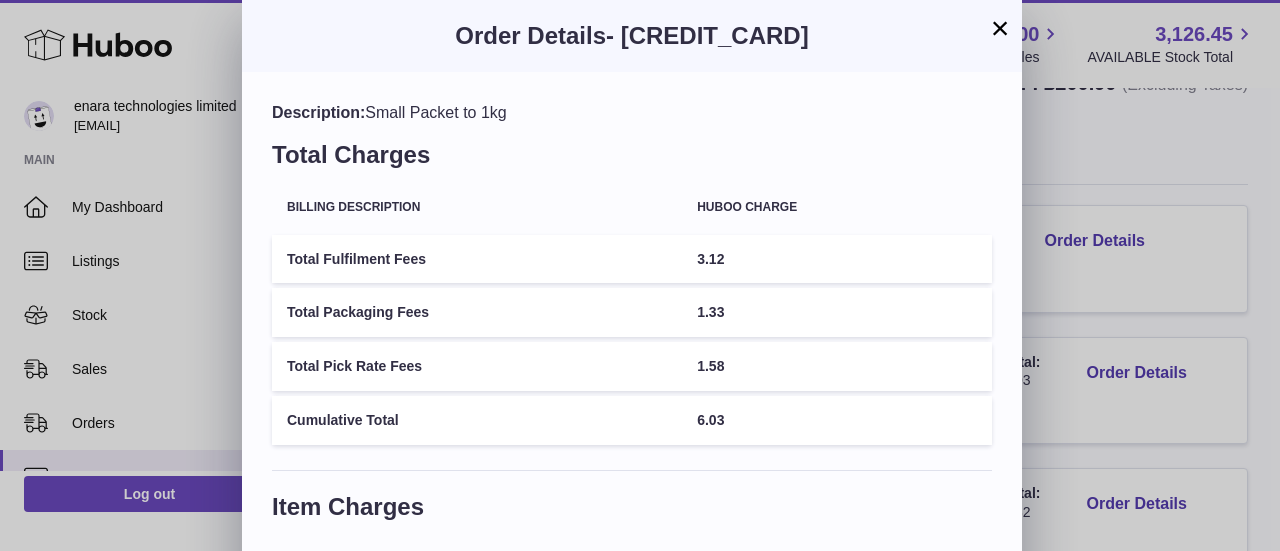 click on "×" at bounding box center [1000, 28] 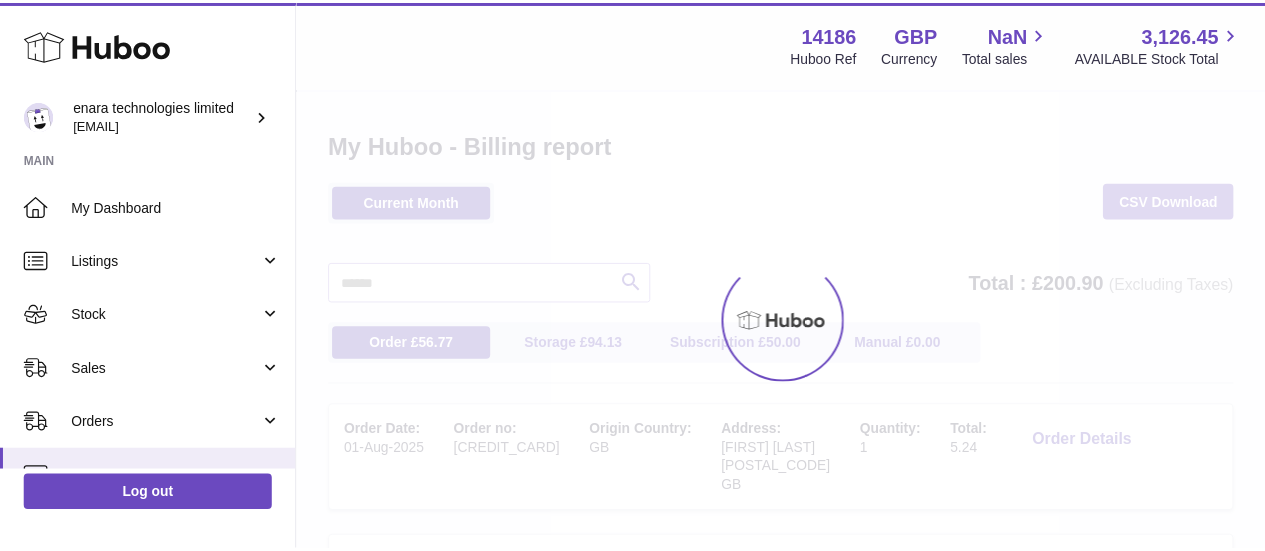 scroll, scrollTop: 0, scrollLeft: 0, axis: both 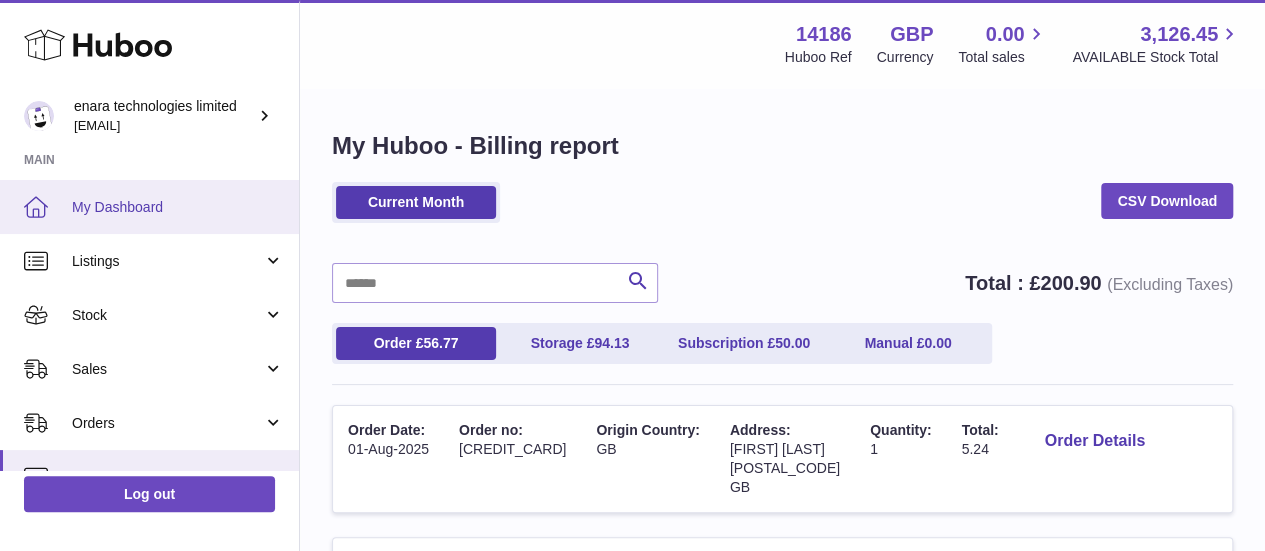 click on "My Dashboard" at bounding box center (178, 207) 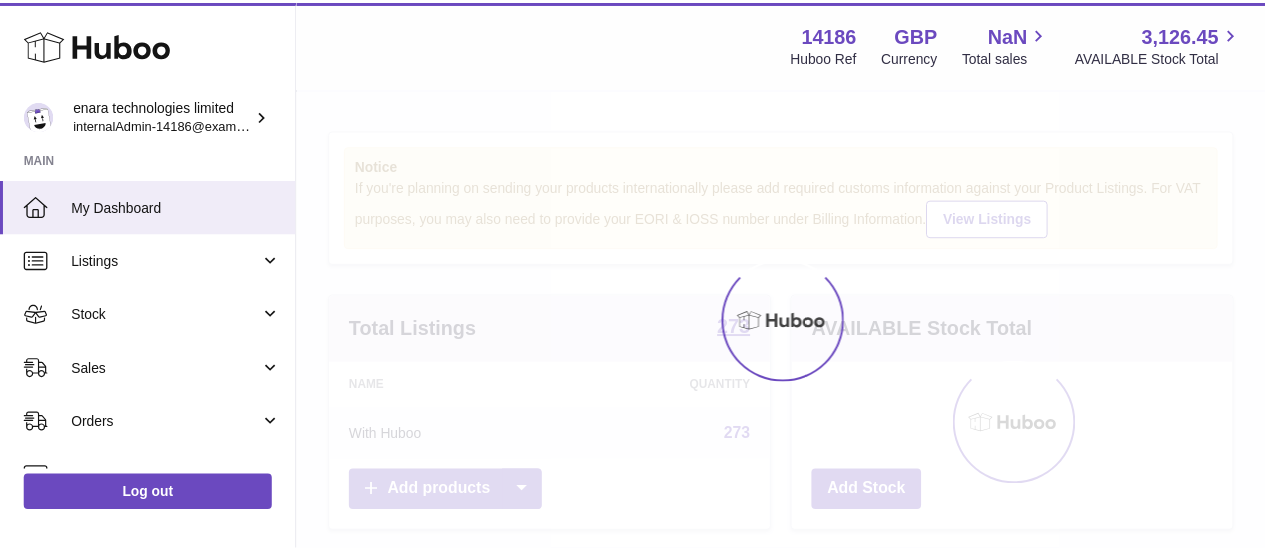scroll, scrollTop: 0, scrollLeft: 0, axis: both 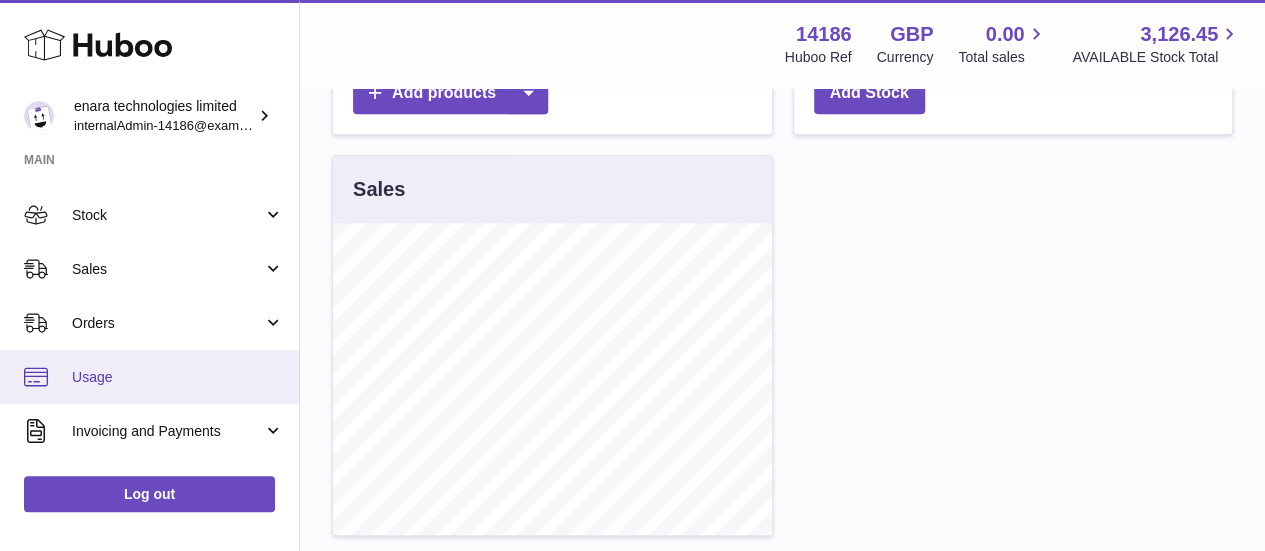 click on "Usage" at bounding box center (178, 377) 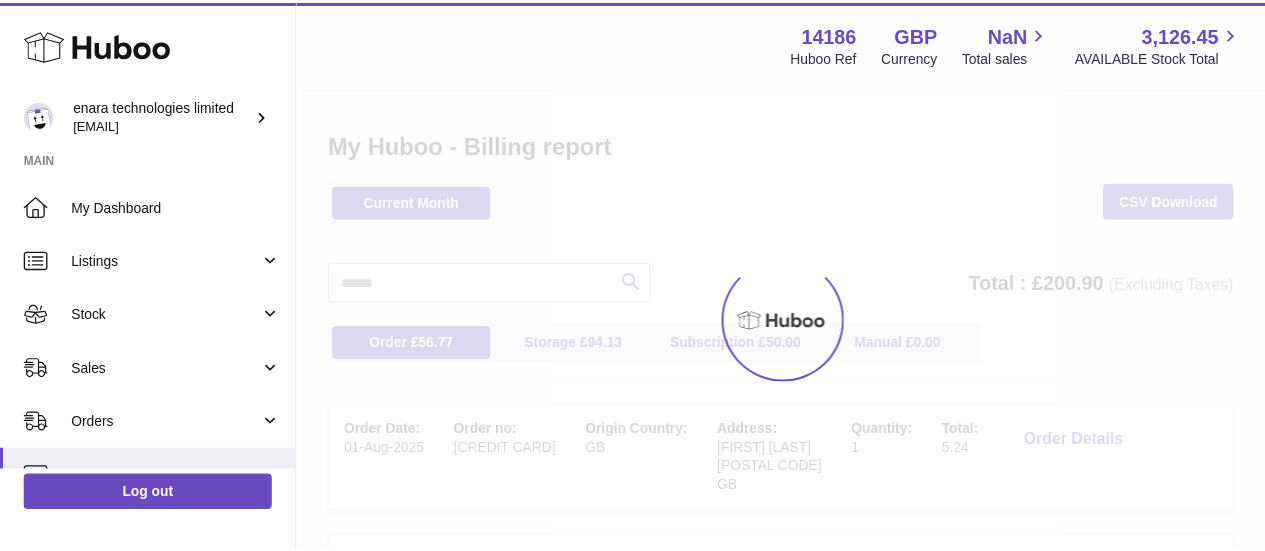 scroll, scrollTop: 0, scrollLeft: 0, axis: both 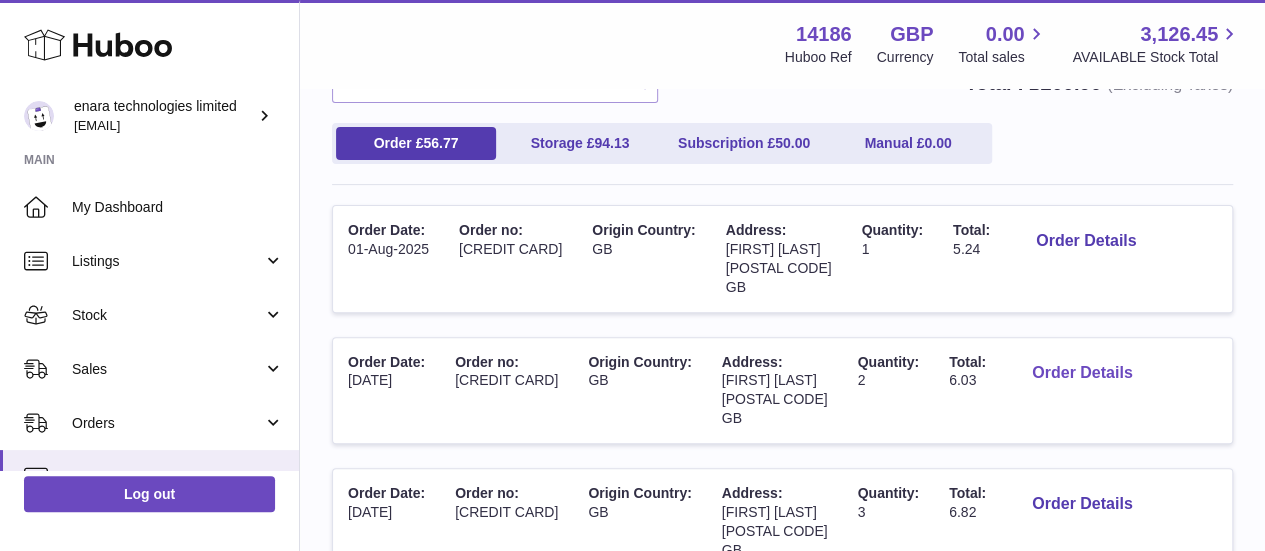 click on "Order Details" at bounding box center (1082, 373) 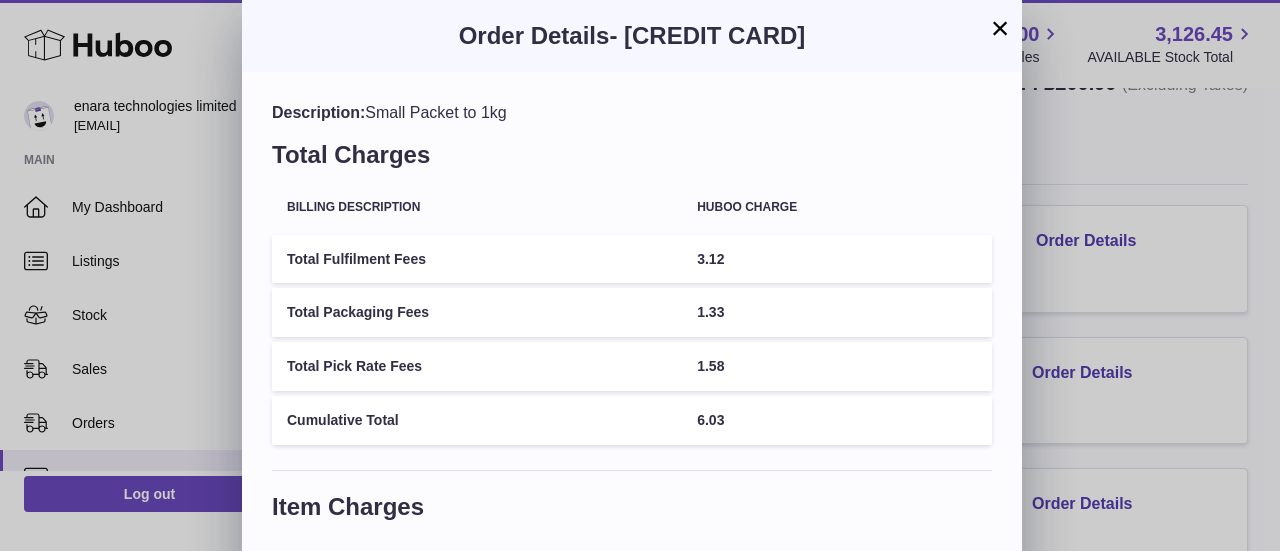 click on "×" at bounding box center (1000, 28) 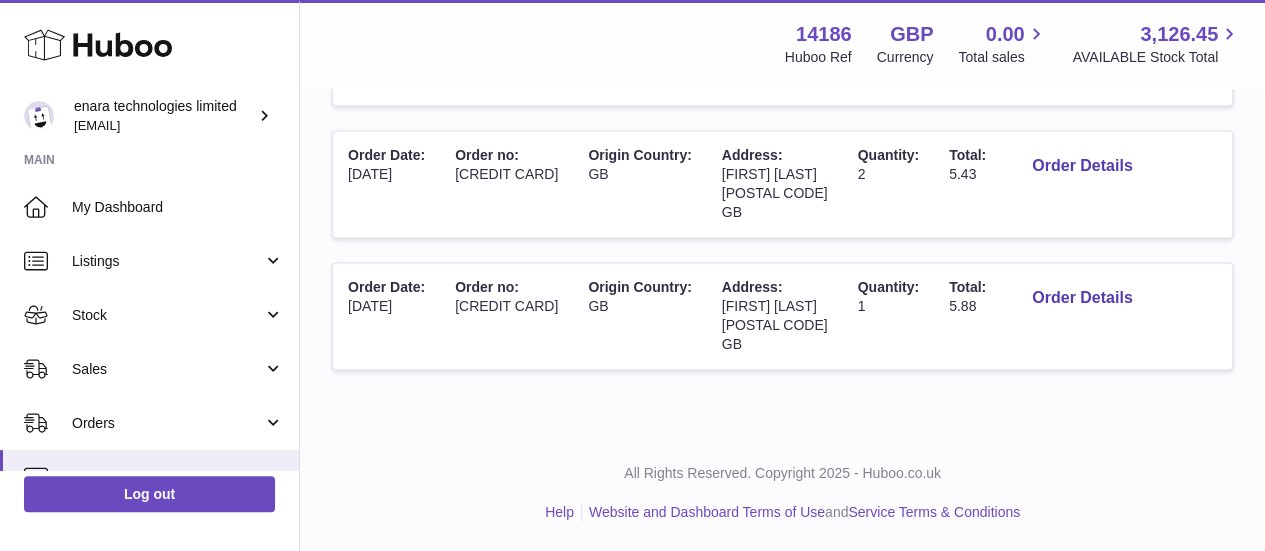 scroll, scrollTop: 1191, scrollLeft: 0, axis: vertical 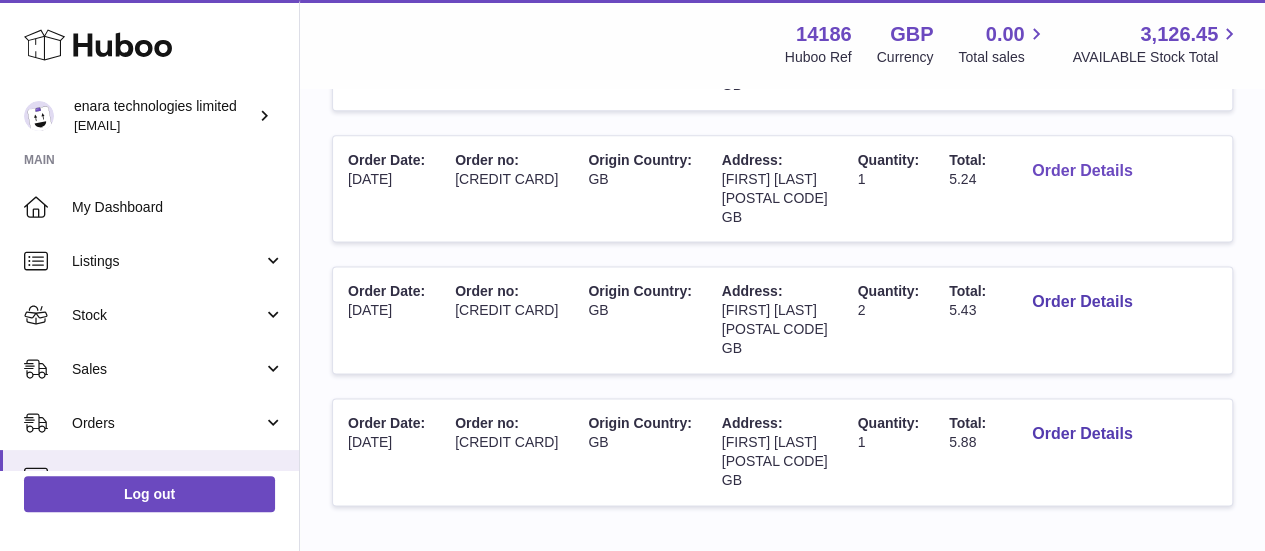 click on "Order Details" at bounding box center (1082, 171) 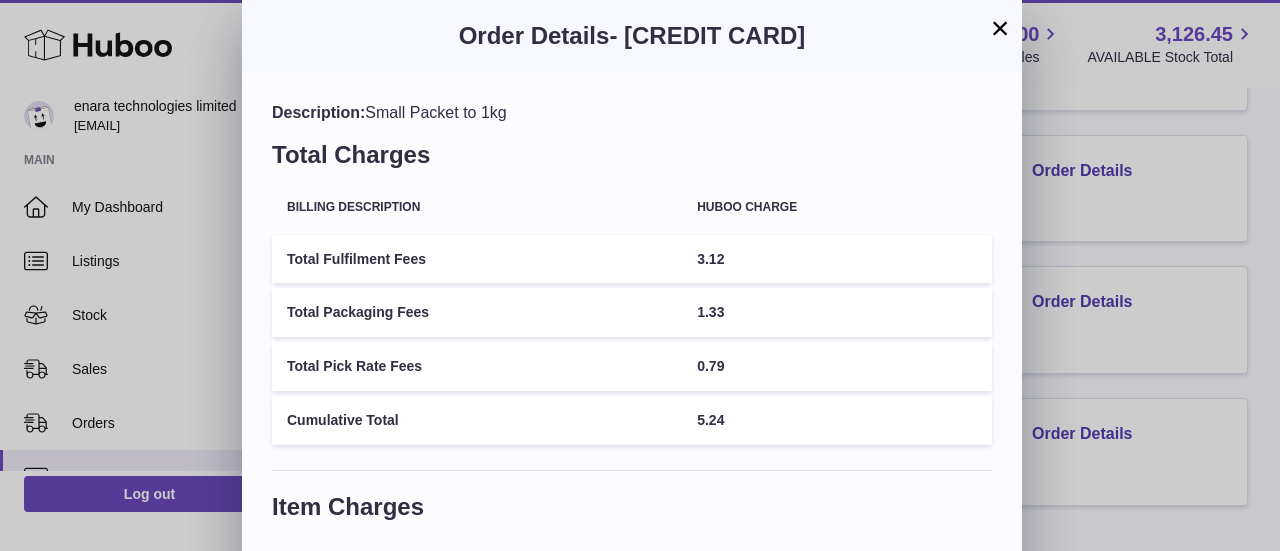 click on "×" at bounding box center (1000, 28) 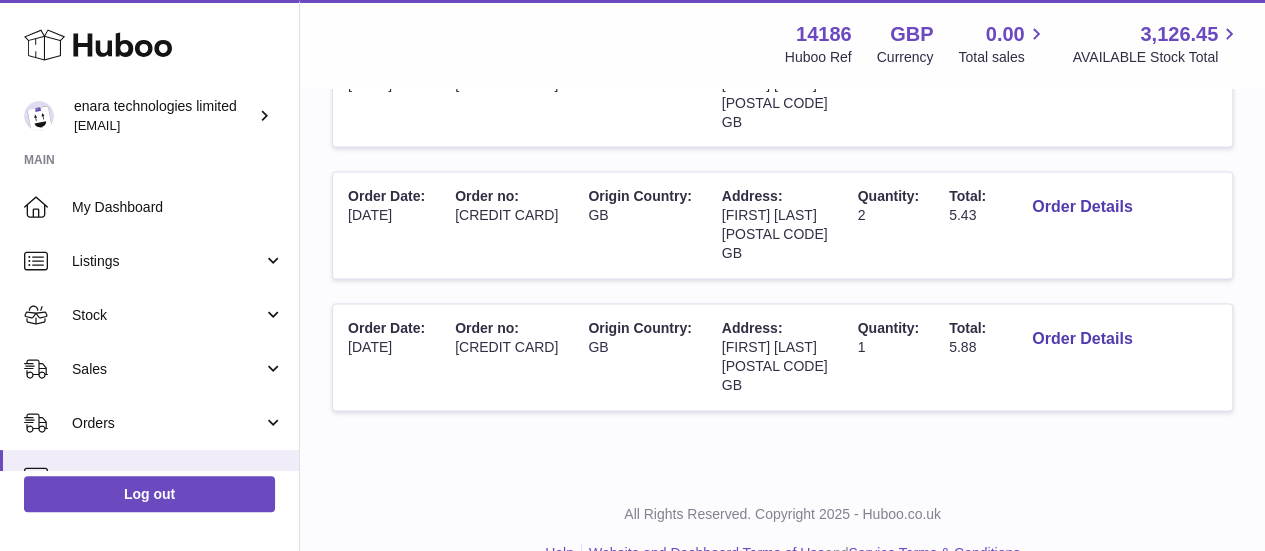 scroll, scrollTop: 991, scrollLeft: 0, axis: vertical 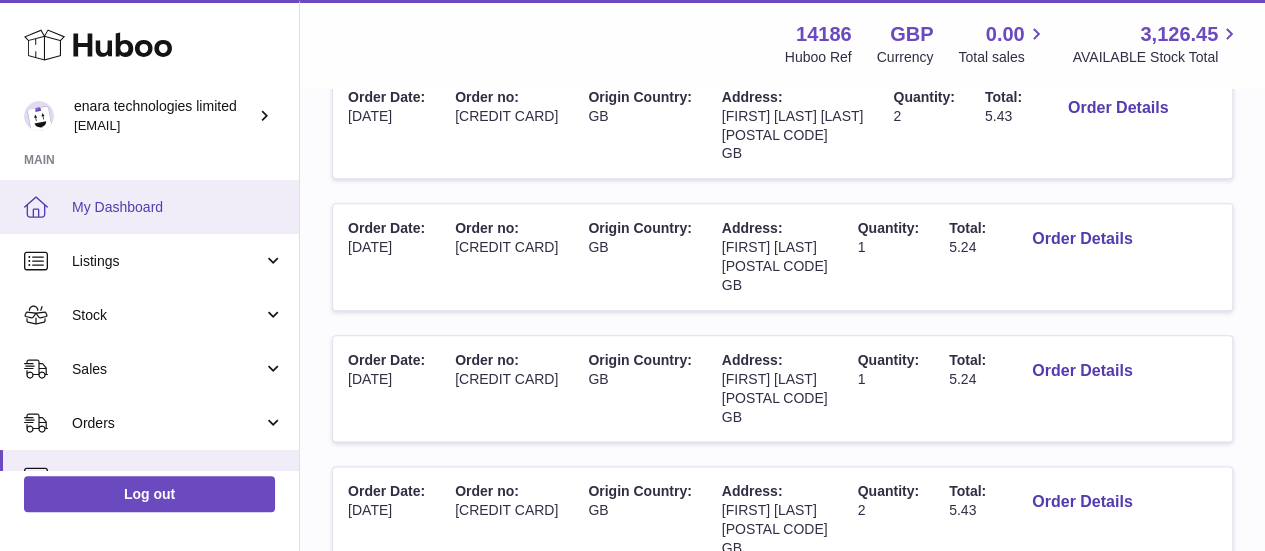 click on "My Dashboard" at bounding box center [178, 207] 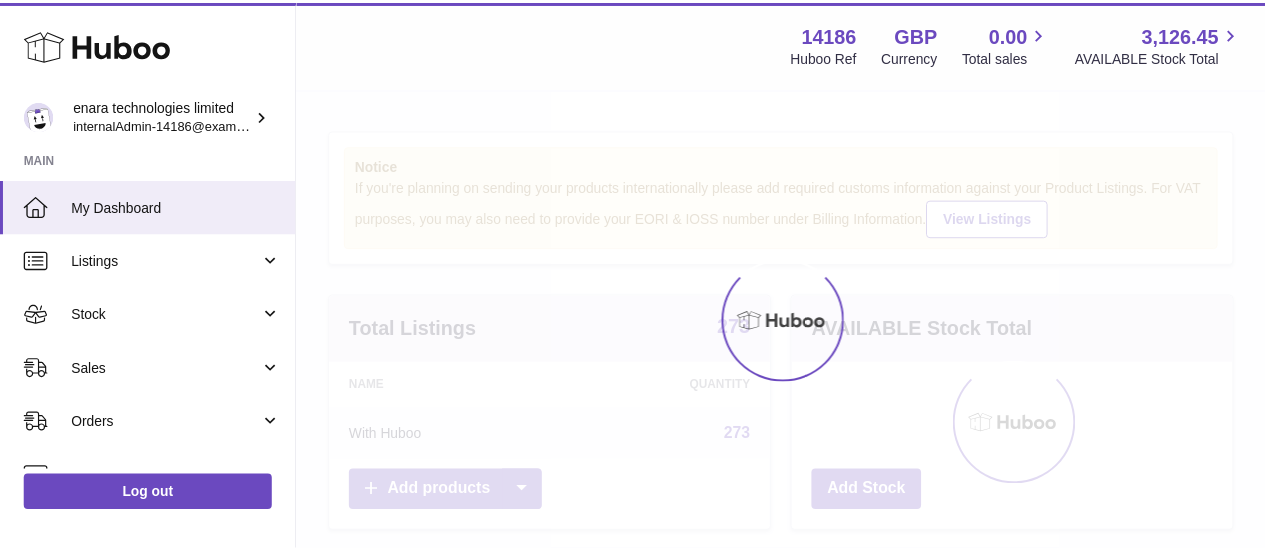 scroll, scrollTop: 0, scrollLeft: 0, axis: both 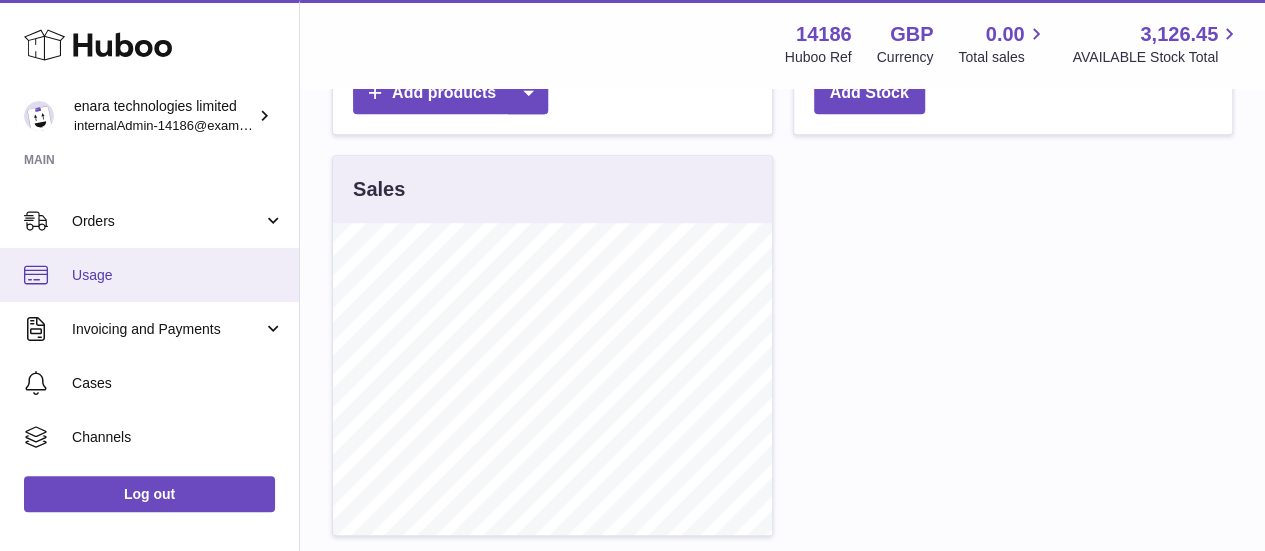 click on "Usage" at bounding box center [178, 275] 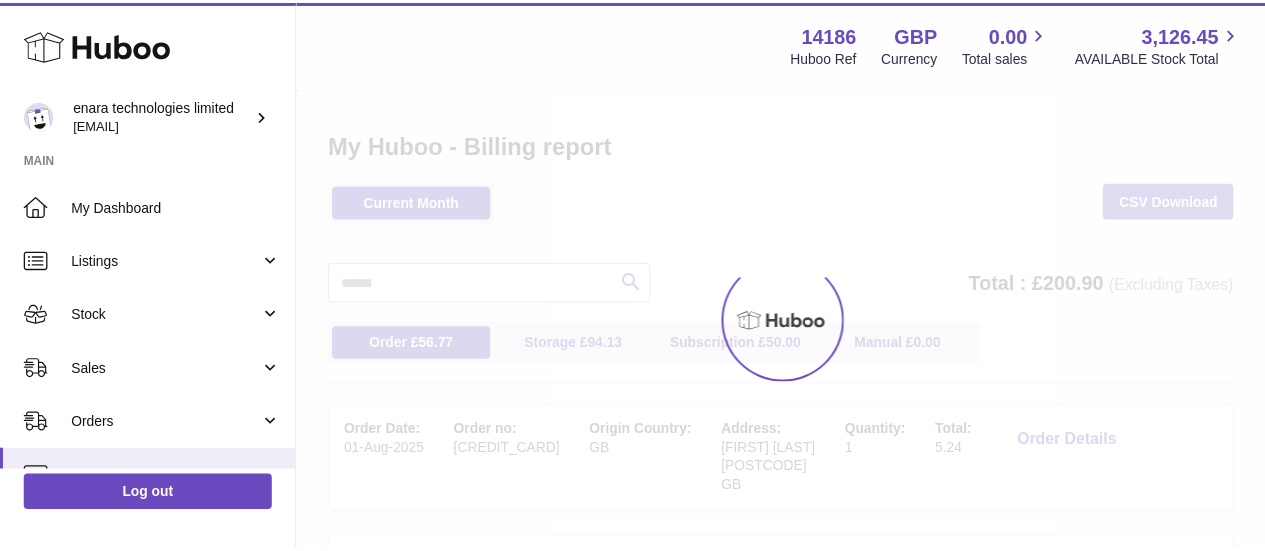 scroll, scrollTop: 0, scrollLeft: 0, axis: both 